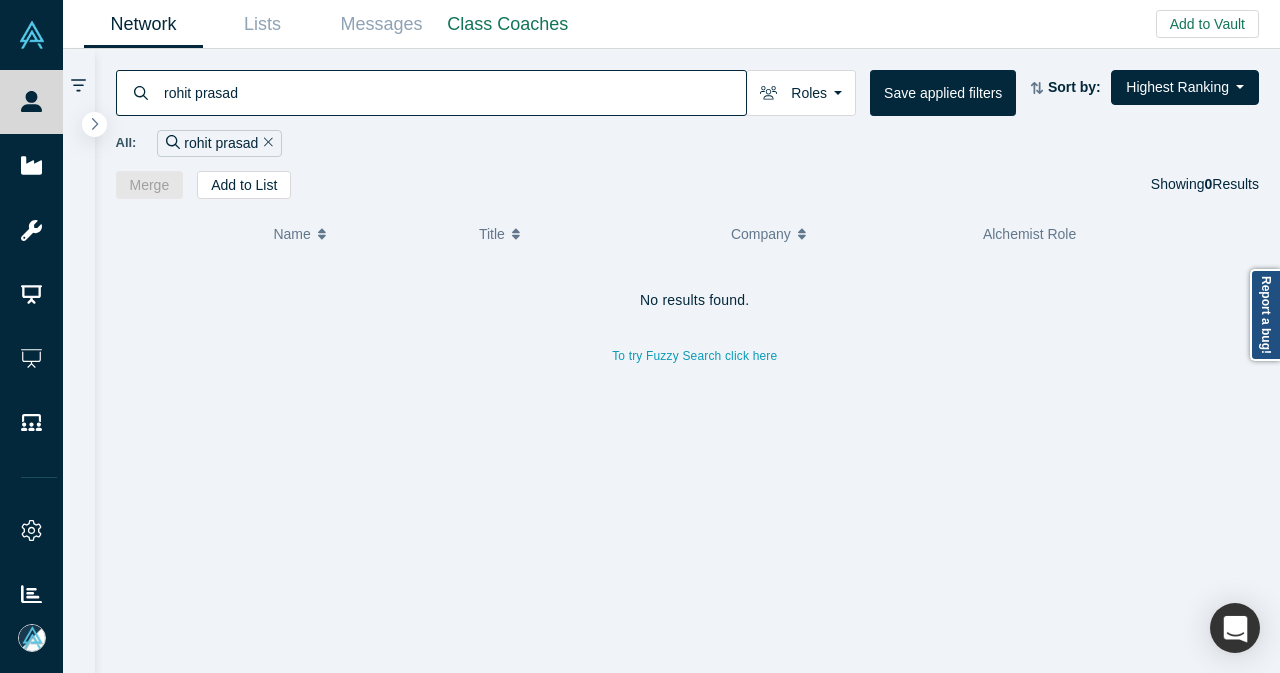 scroll, scrollTop: 0, scrollLeft: 0, axis: both 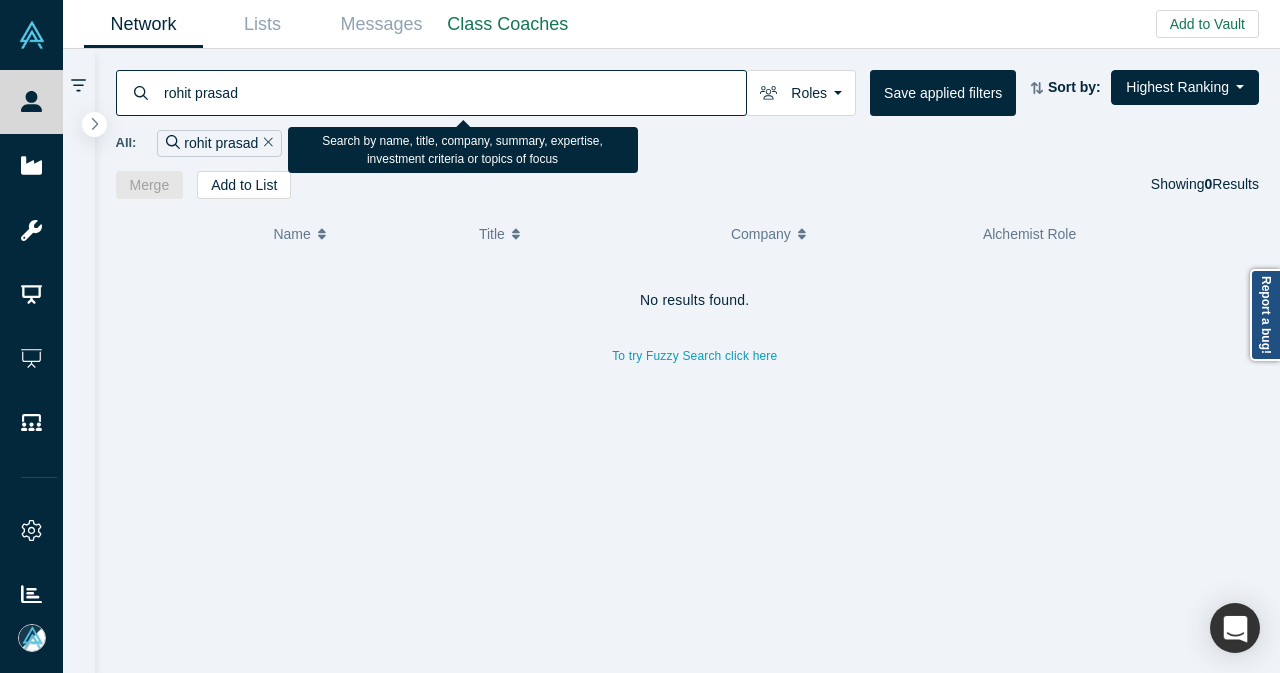drag, startPoint x: 537, startPoint y: 91, endPoint x: 160, endPoint y: 92, distance: 377.0013 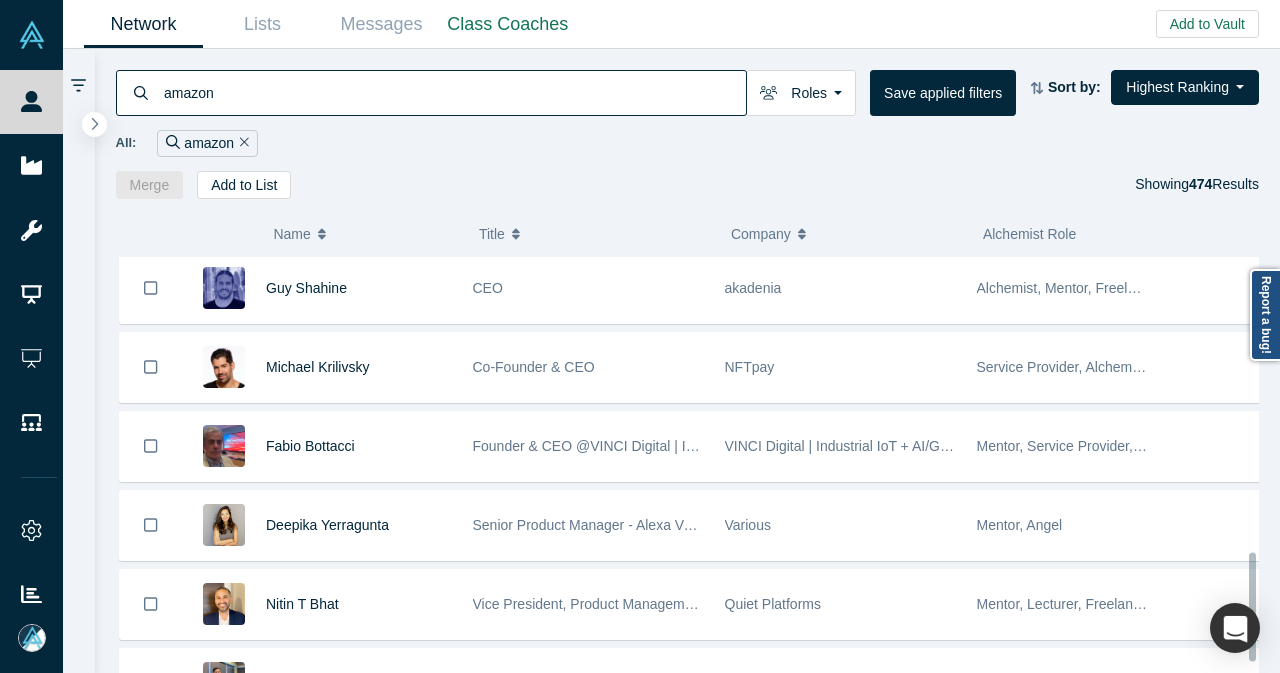 scroll, scrollTop: 1181, scrollLeft: 0, axis: vertical 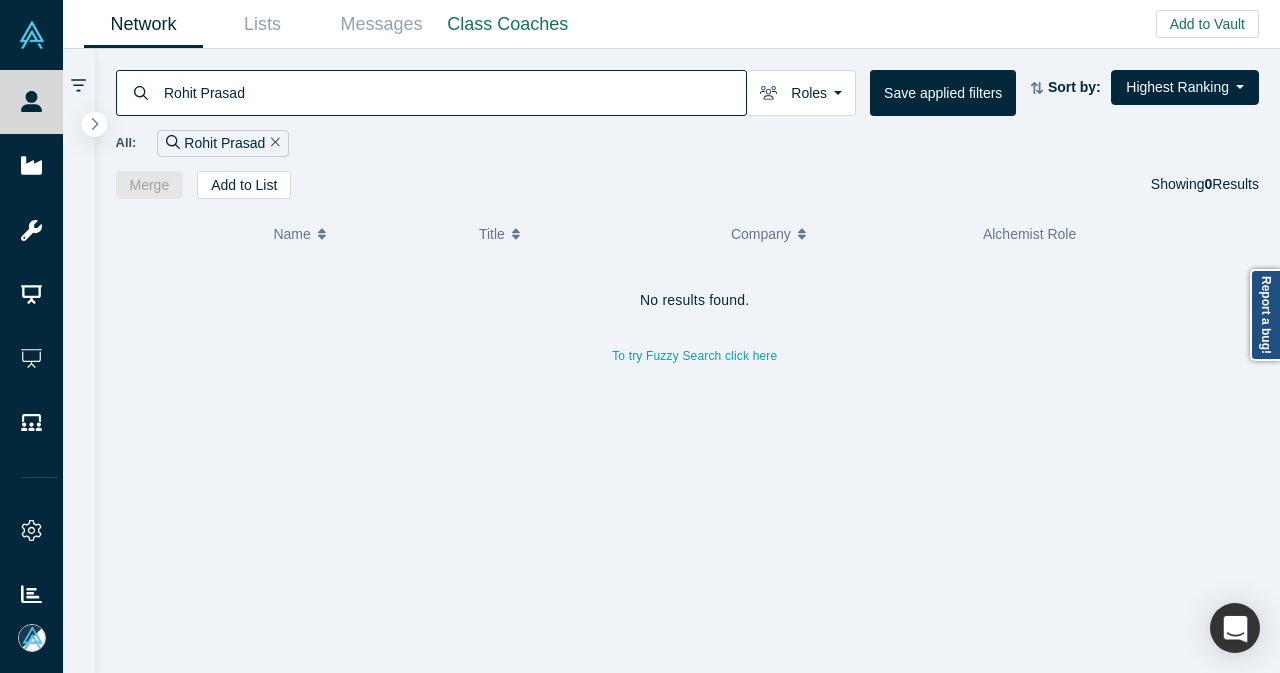 type on "Rohit Prasad" 